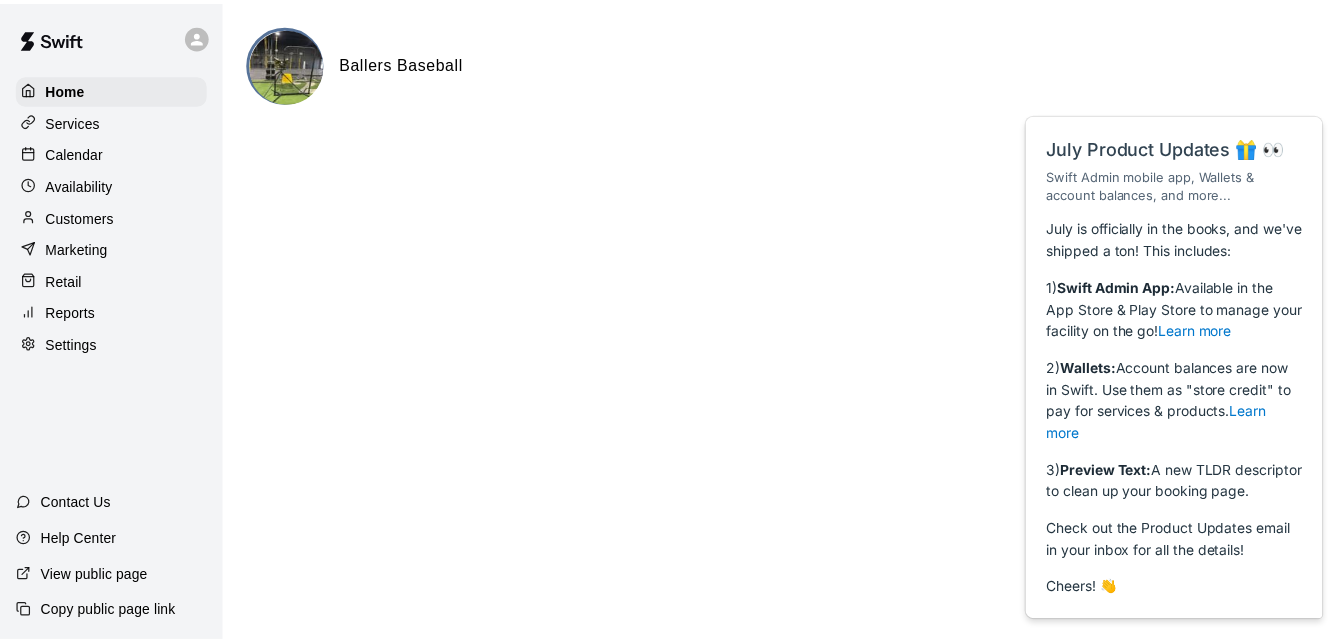 scroll, scrollTop: 0, scrollLeft: 0, axis: both 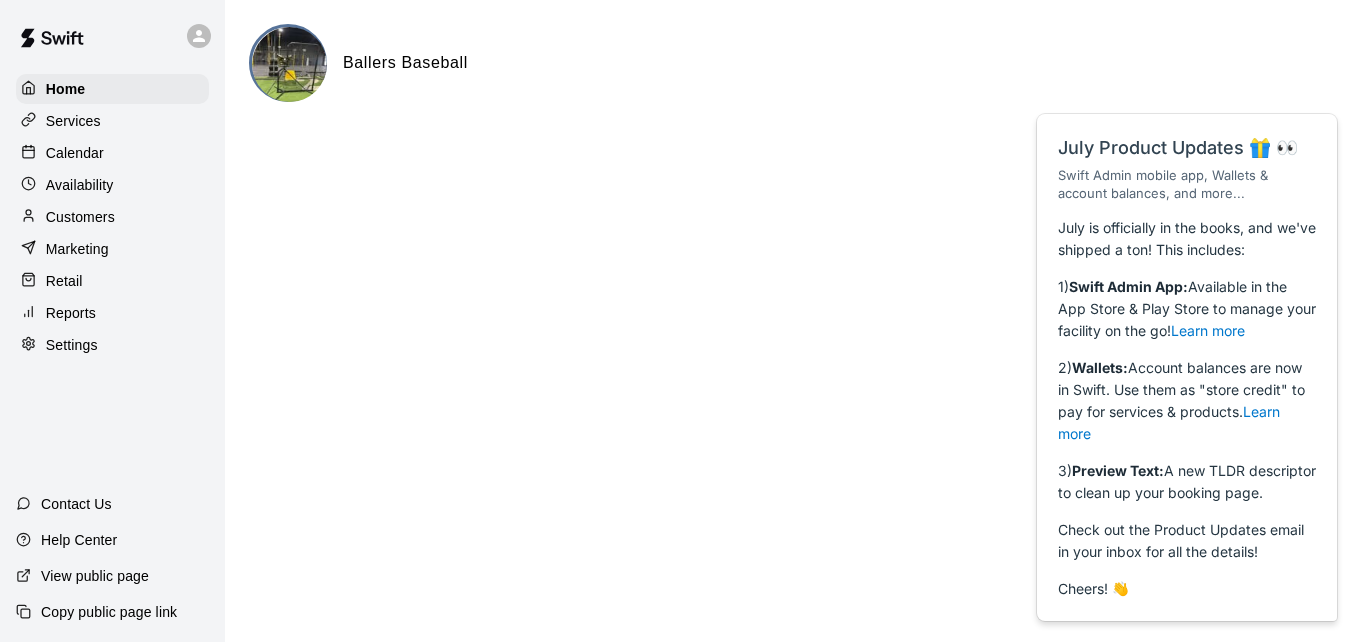 click on "Home Services Calendar Availability Customers Marketing Retail Reports Settings Contact Us Help Center View public page Copy public page link Ballers Baseball Close cross-small" at bounding box center [679, 80] 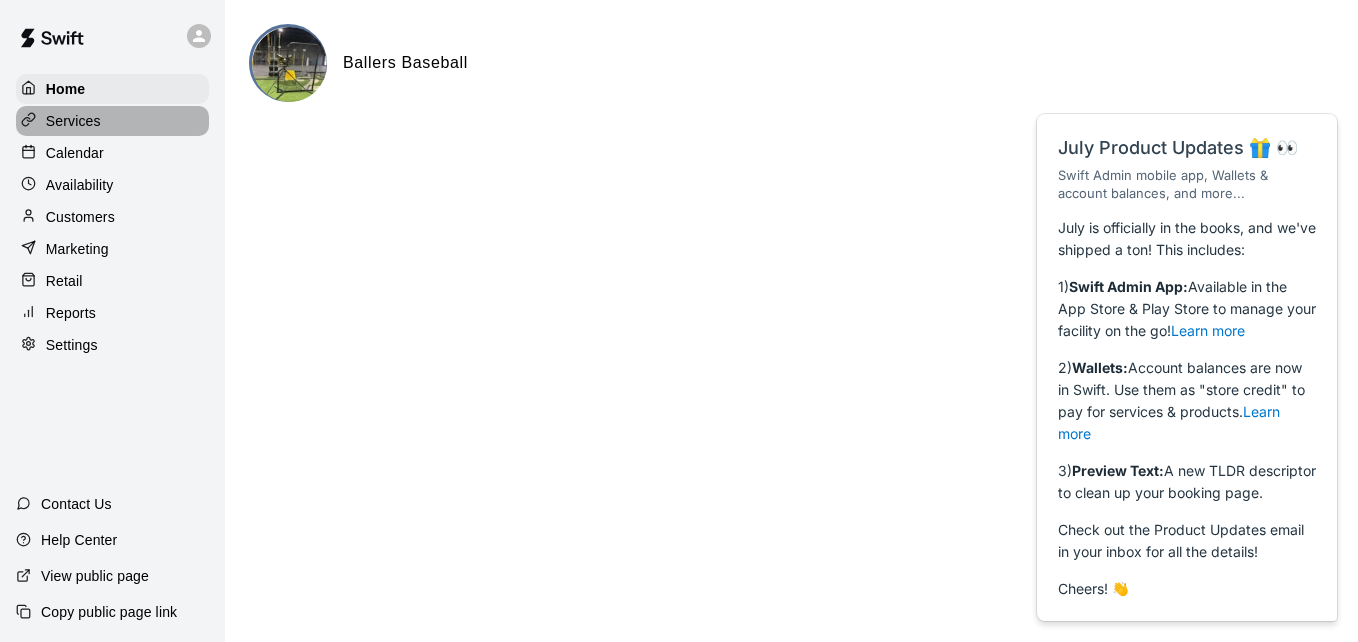 click on "Services" at bounding box center [73, 121] 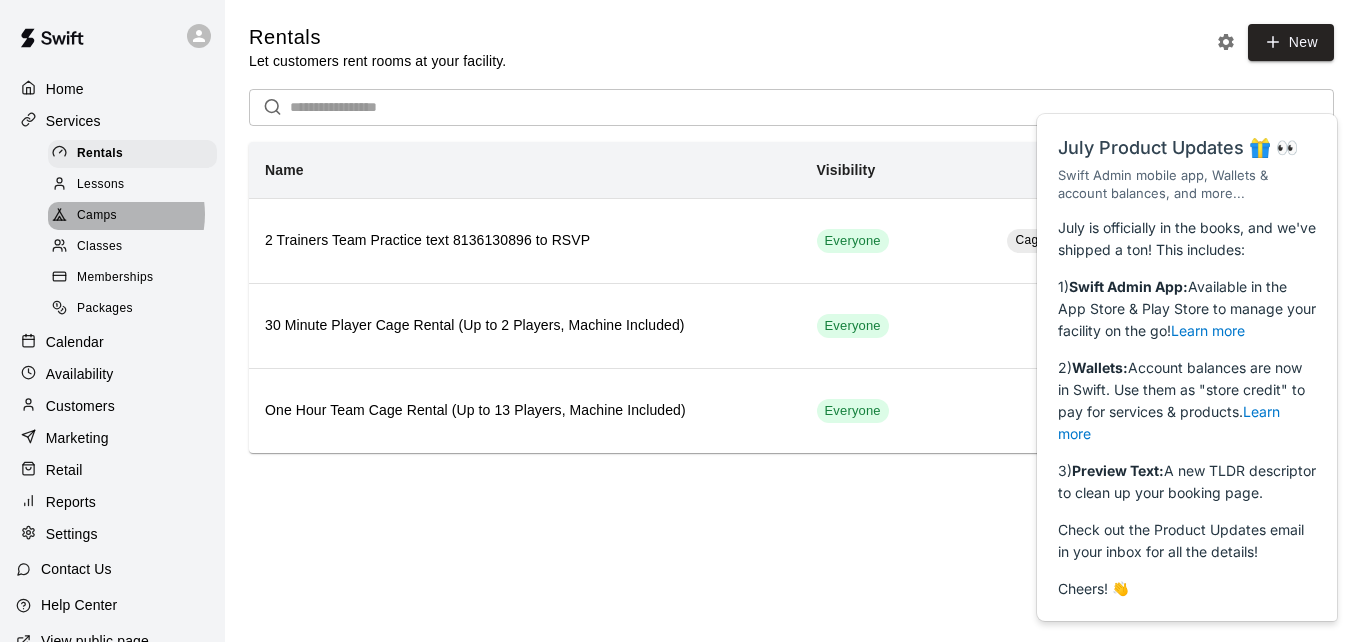 click on "Camps" at bounding box center (97, 216) 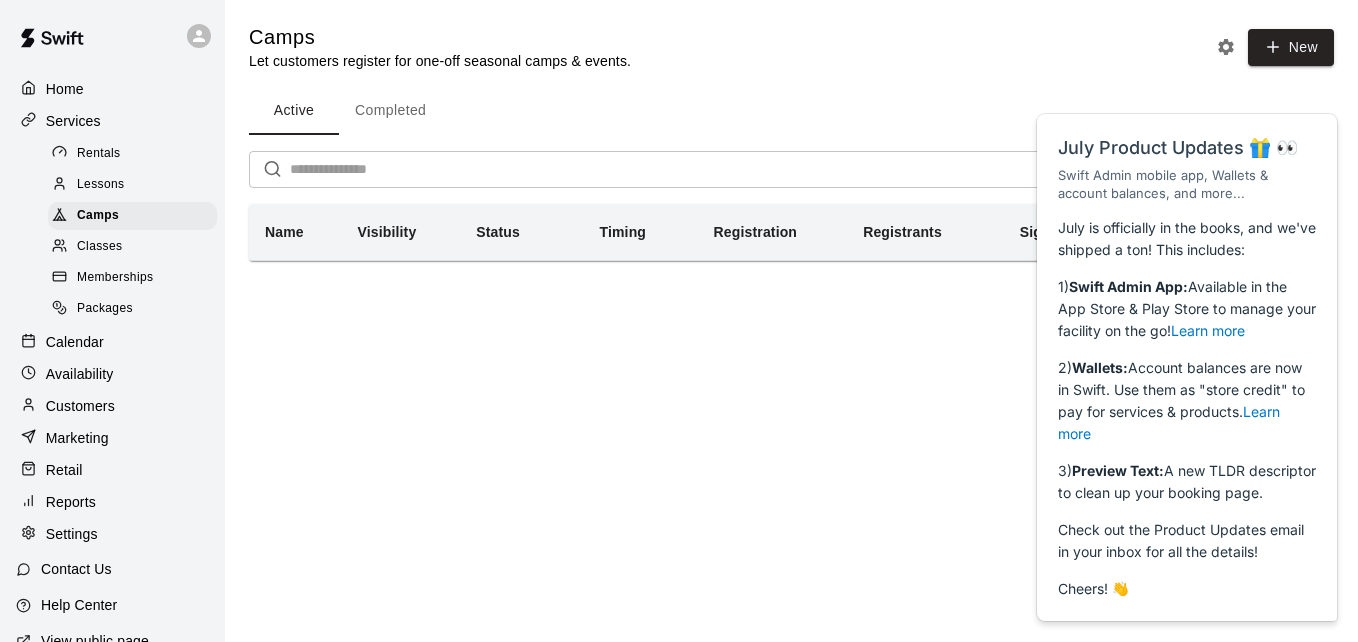 click on "Active Completed" at bounding box center (791, 111) 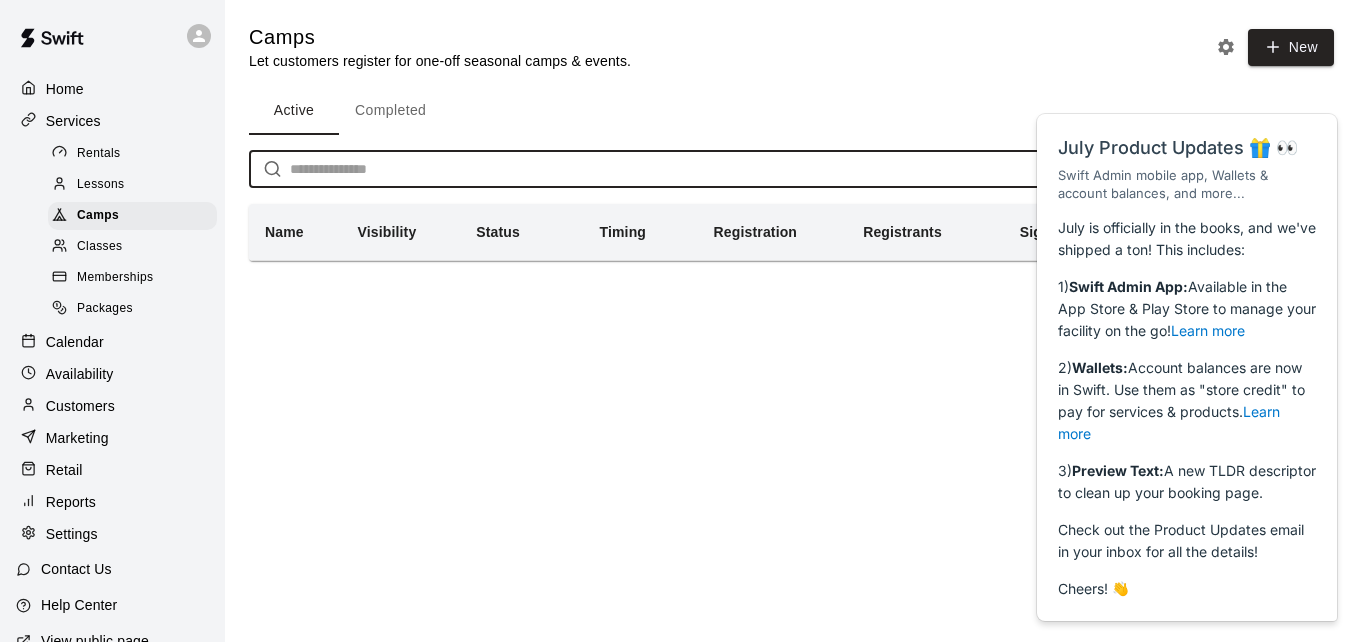 click at bounding box center [812, 169] 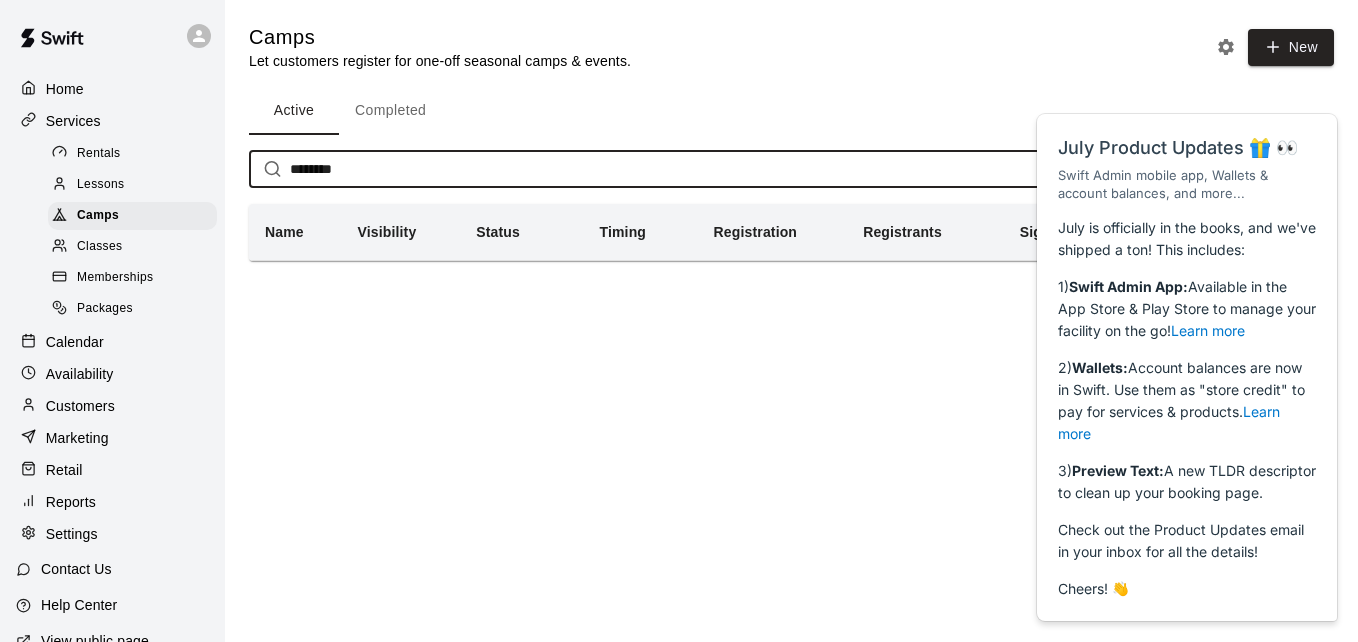type on "********" 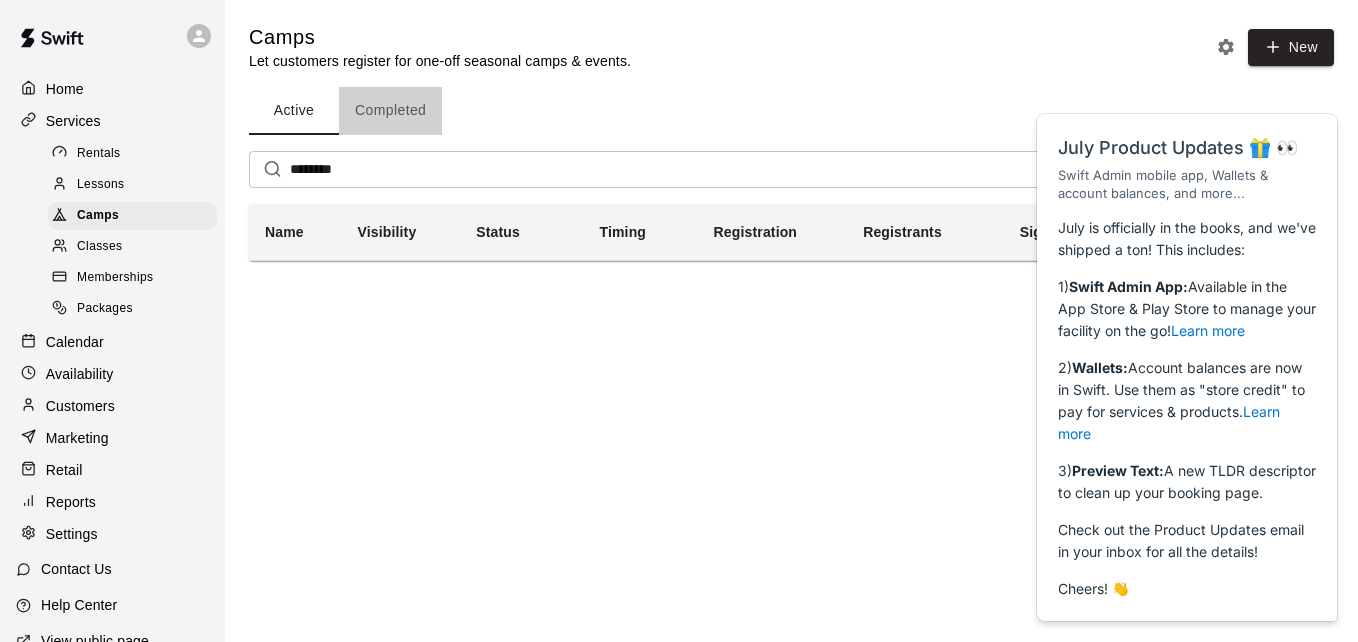 click on "Completed" at bounding box center [390, 111] 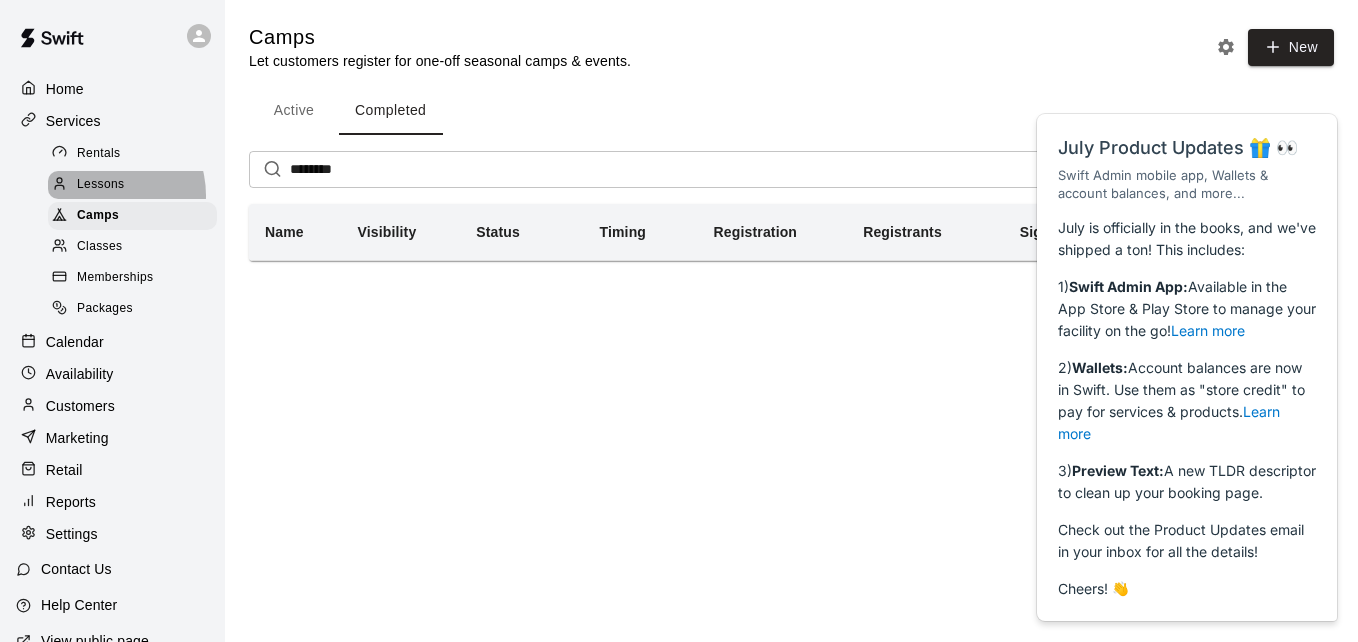 click on "Lessons" at bounding box center (101, 185) 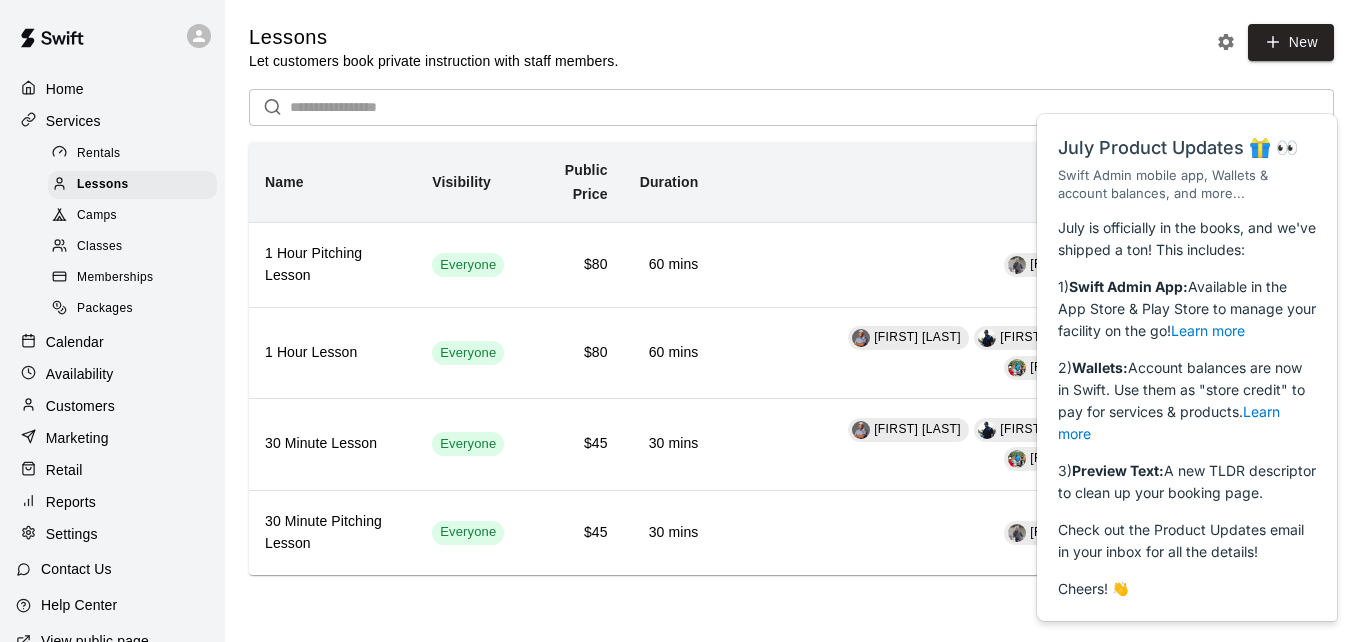 click on "Home Services Rentals Lessons Camps Classes Memberships Packages Calendar Availability Customers Marketing Retail Reports Settings" at bounding box center [112, 311] 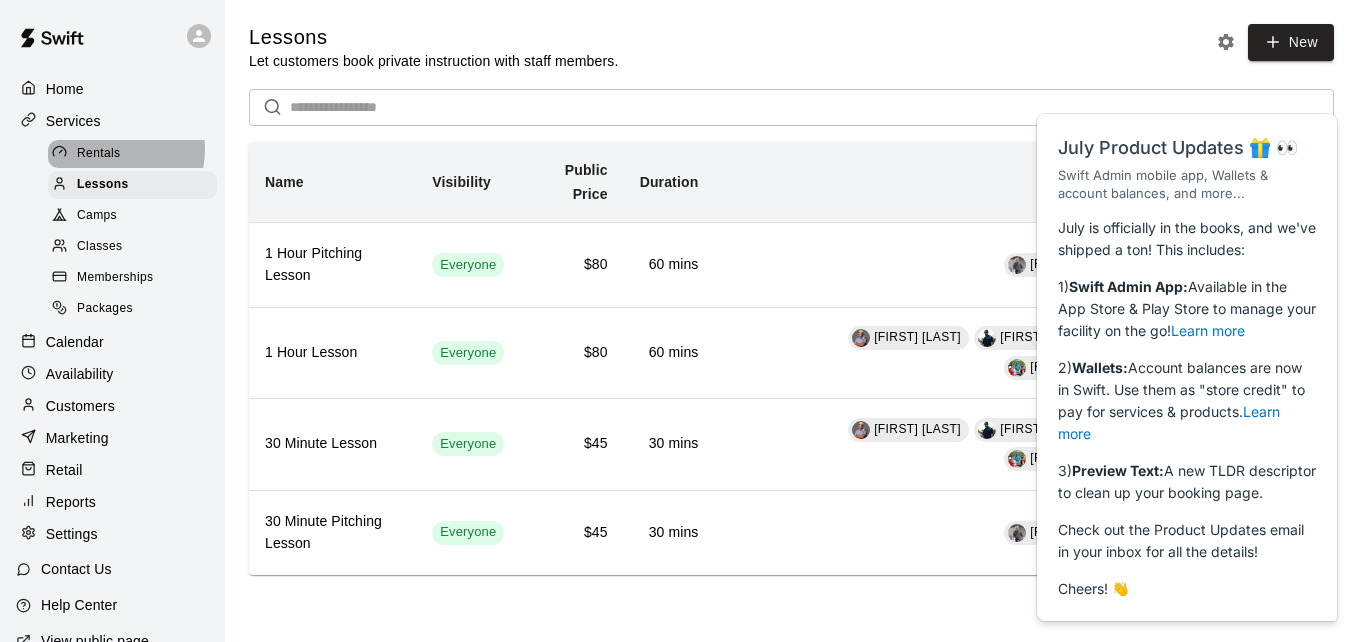 click on "Rentals" at bounding box center (99, 154) 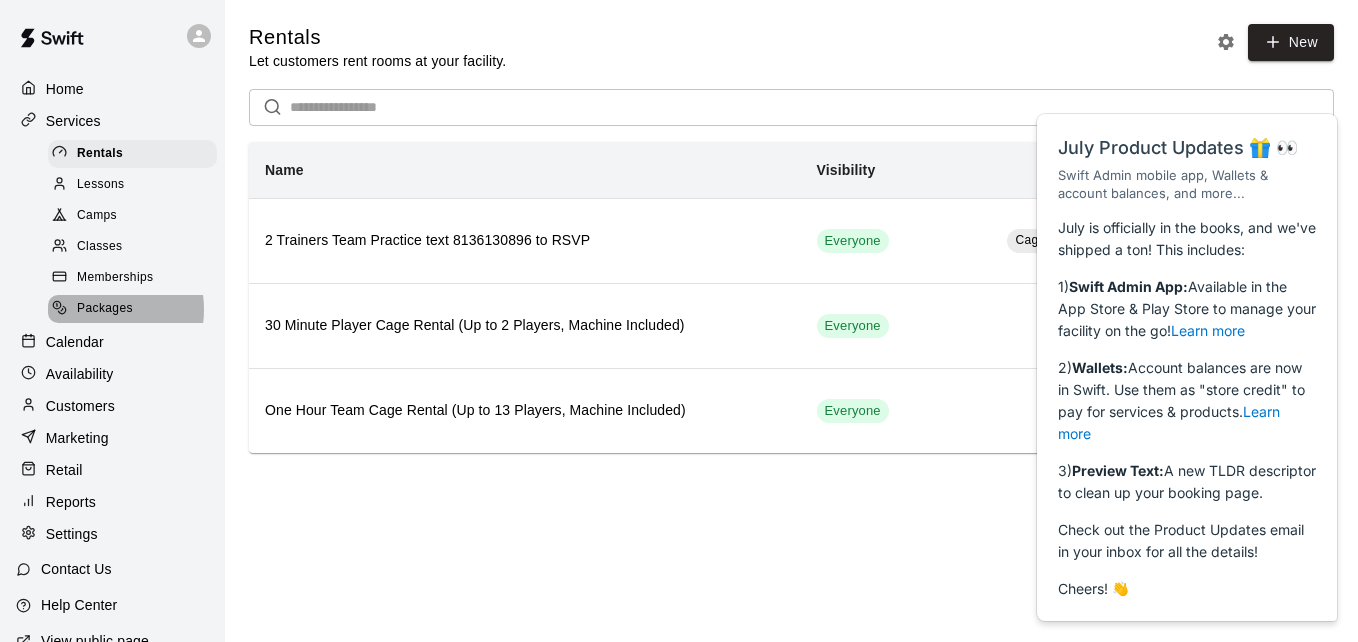 click on "Packages" at bounding box center (105, 309) 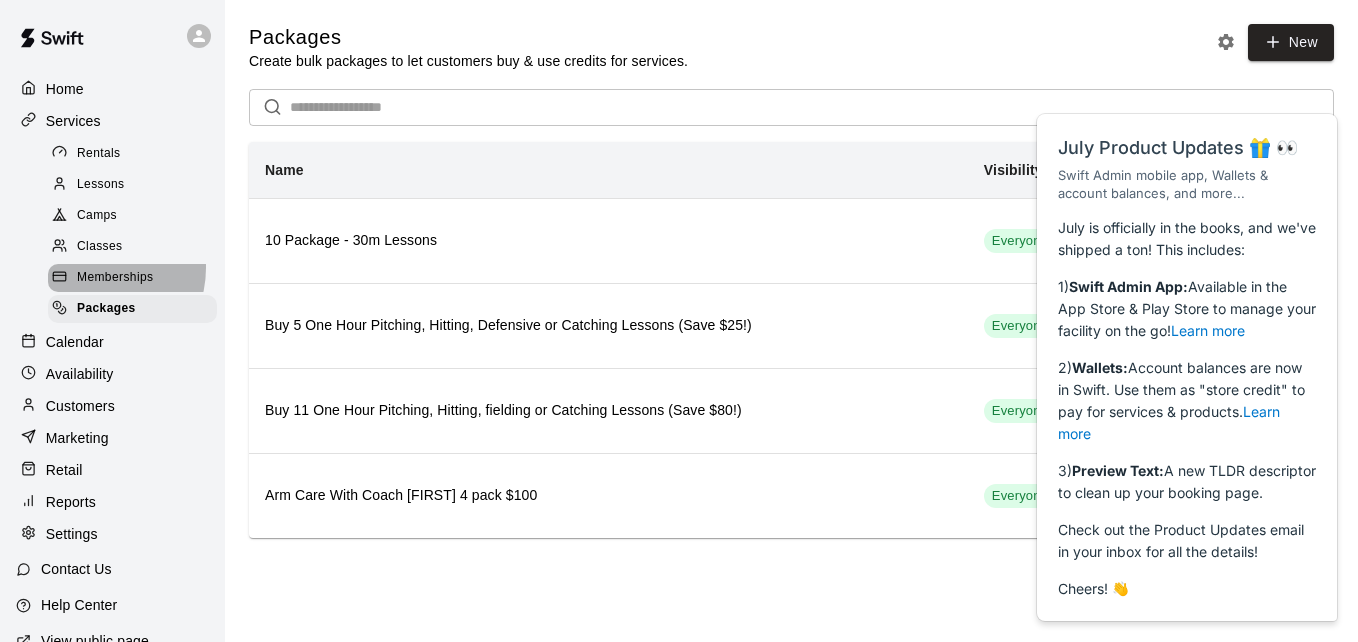 click on "Memberships" at bounding box center (132, 278) 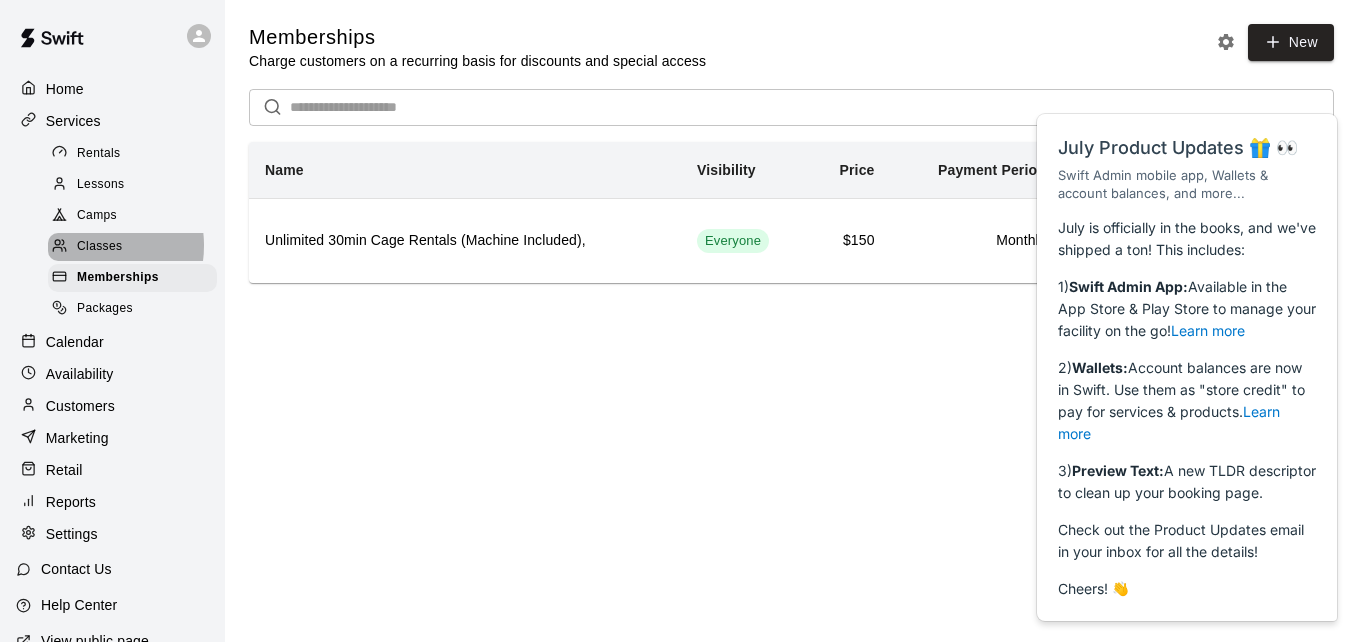 click on "Classes" at bounding box center (99, 247) 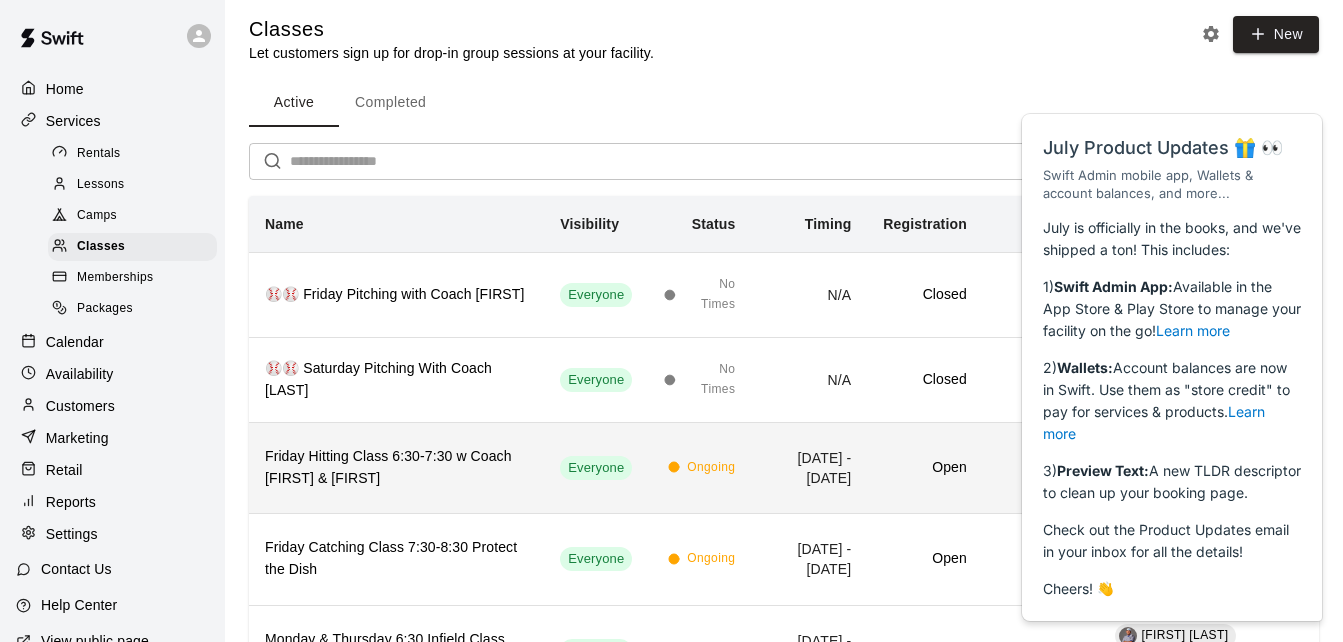 scroll, scrollTop: 0, scrollLeft: 0, axis: both 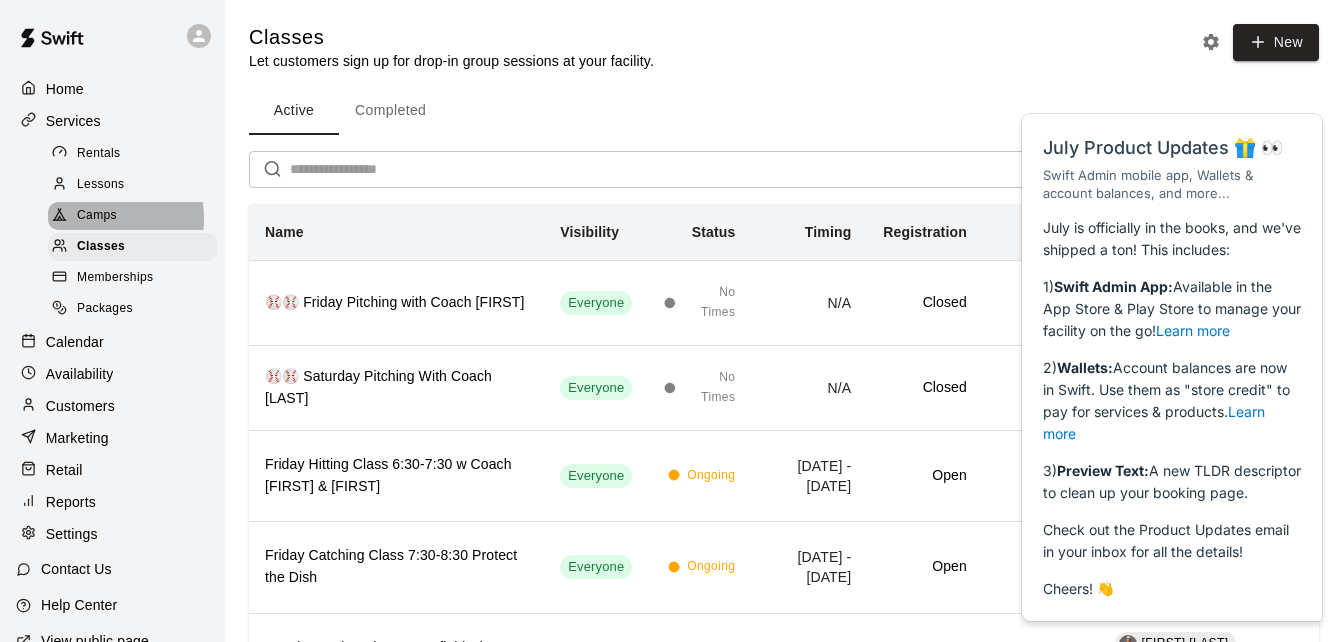 click on "Camps" at bounding box center [97, 216] 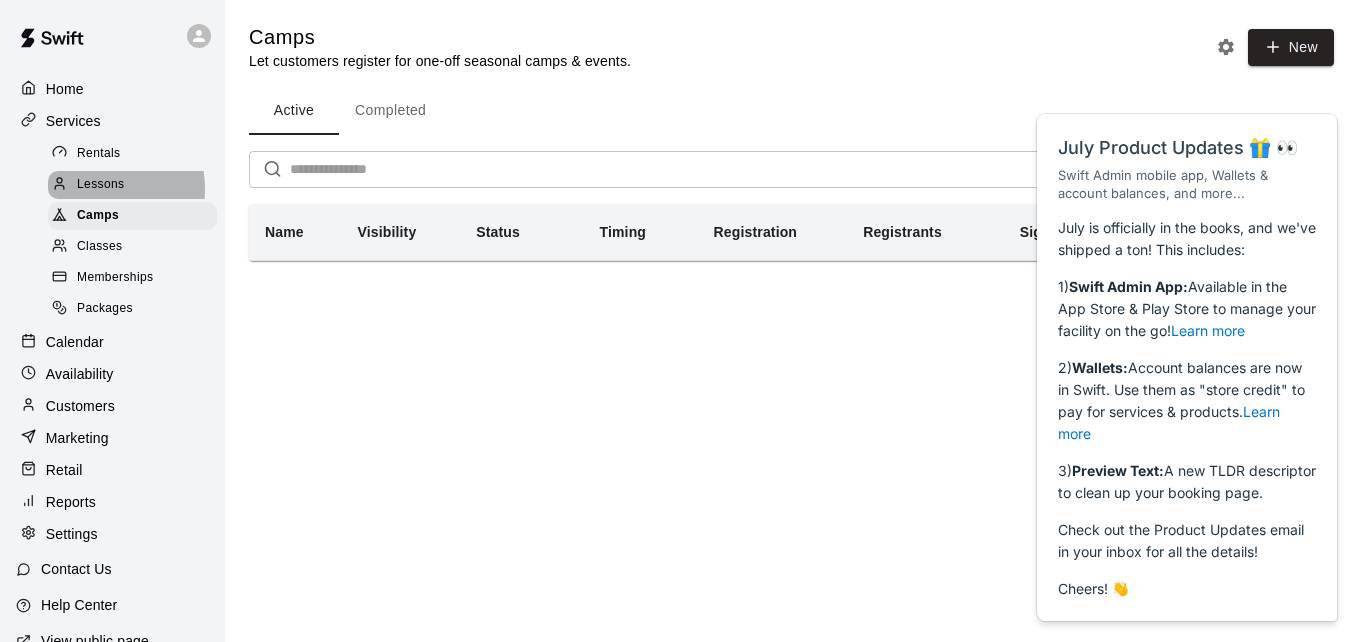 click on "Lessons" at bounding box center (101, 185) 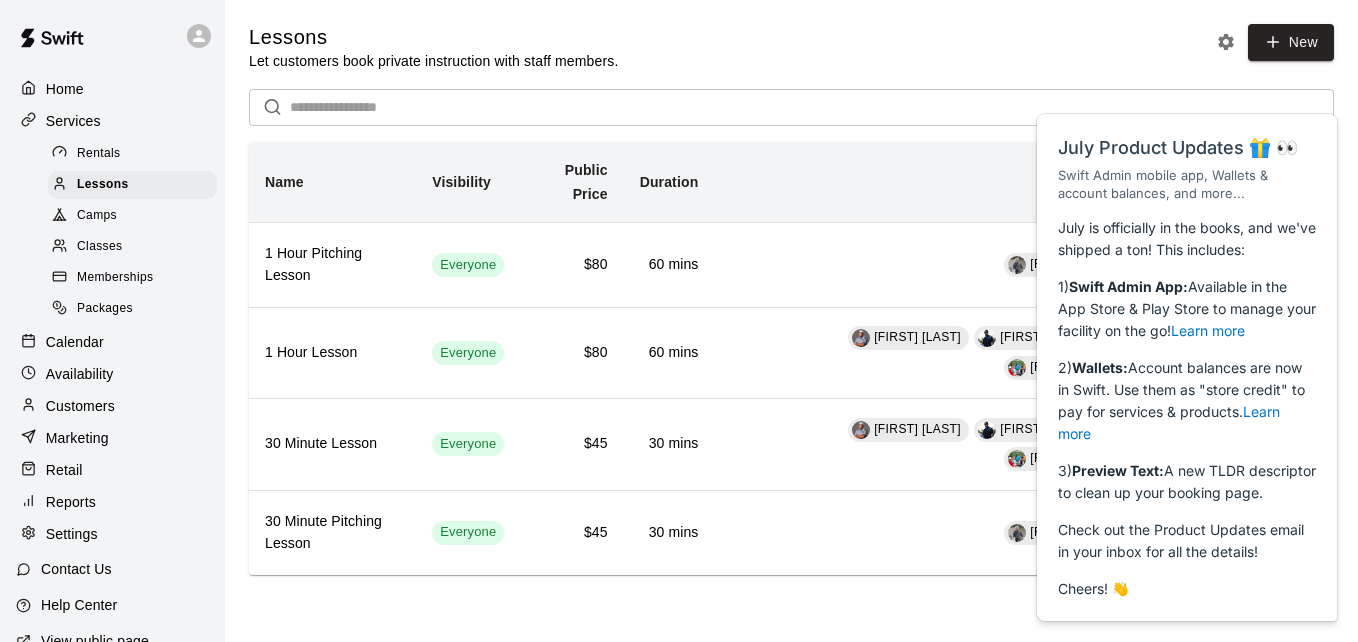 click on "Rentals" at bounding box center (99, 154) 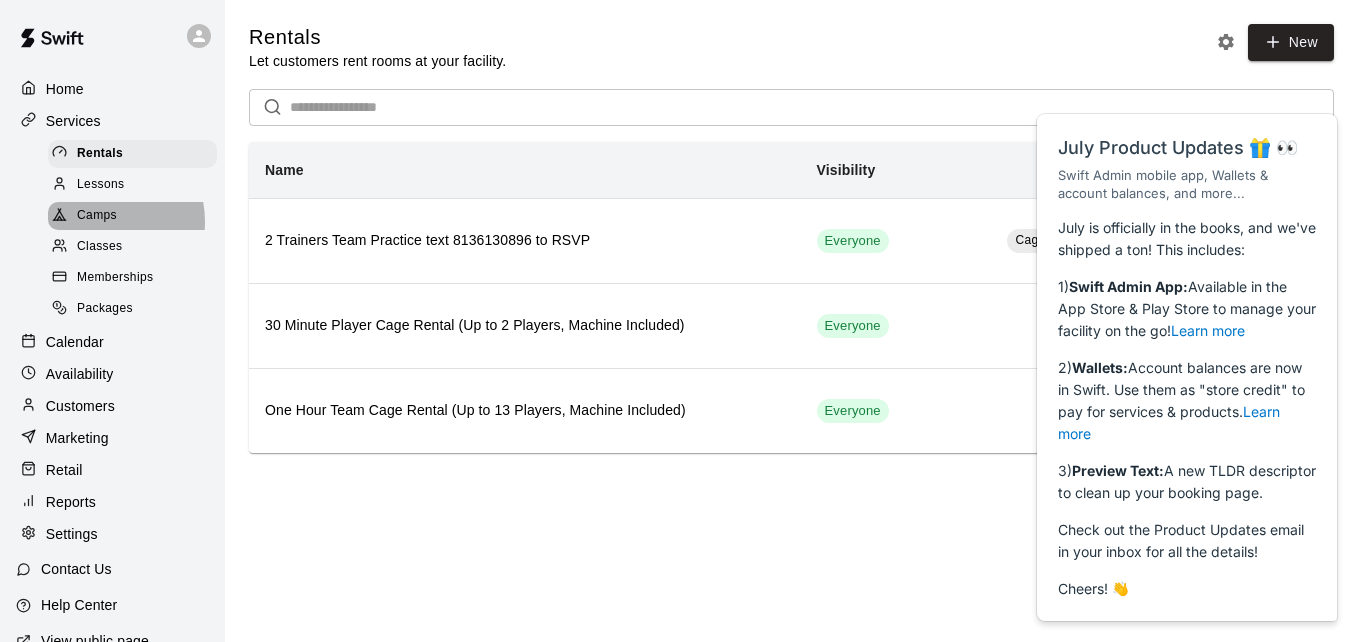 click on "Camps" at bounding box center (97, 216) 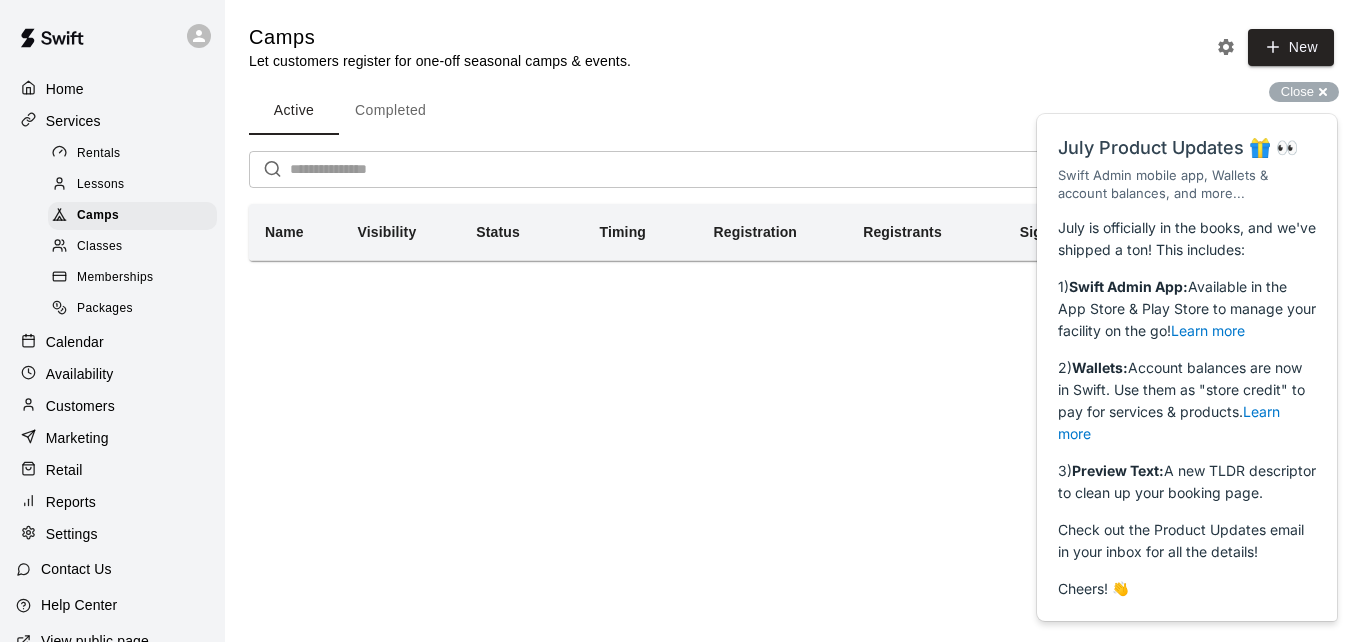 click on "July is officially in the books, and we've shipped a ton! This includes:" at bounding box center [1187, 239] 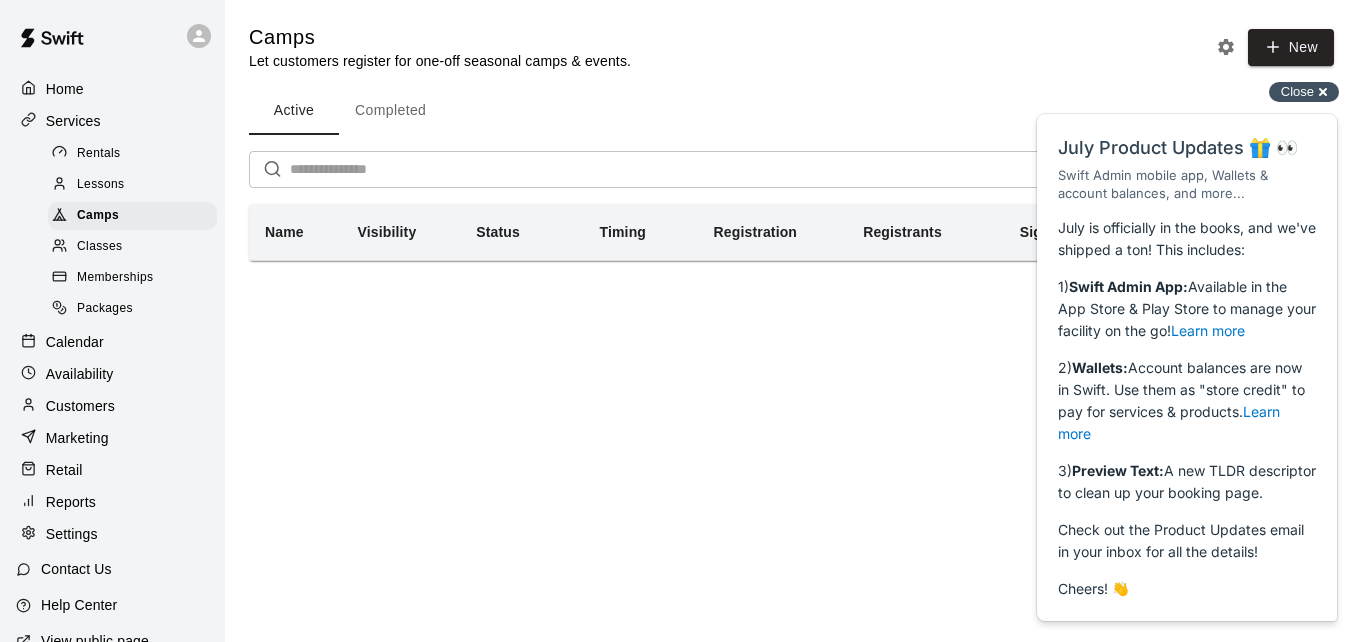 click on "Close cross-small" at bounding box center (1304, 92) 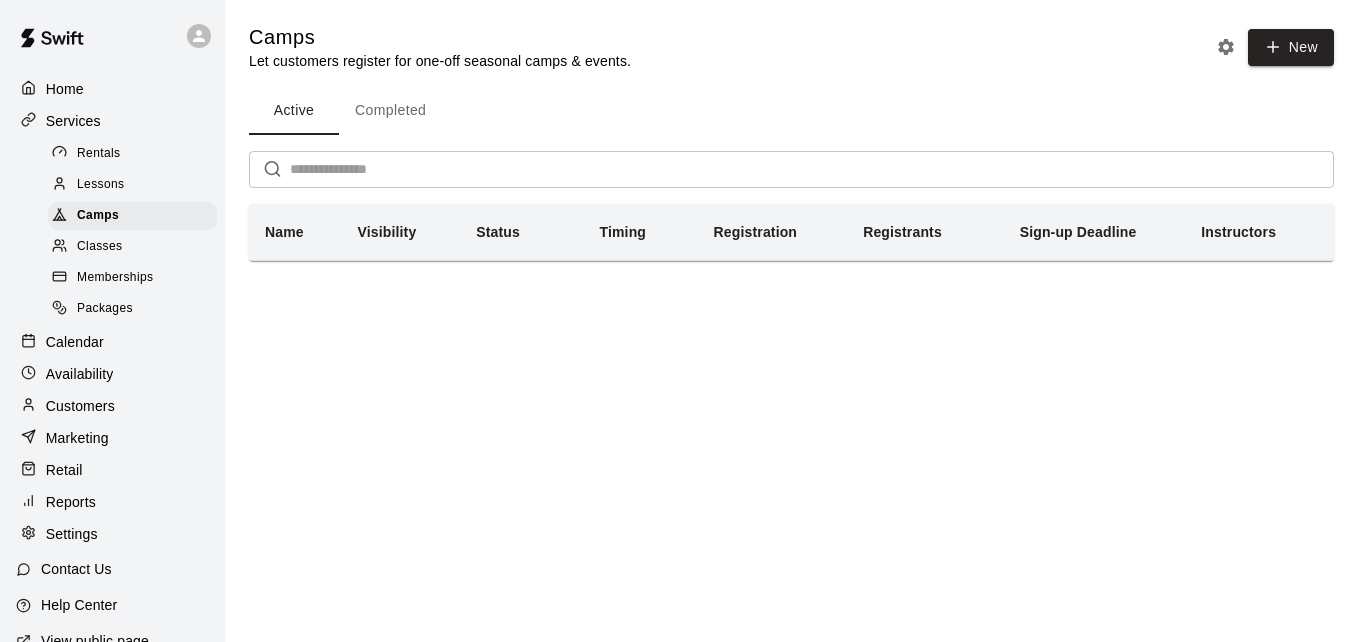 click on "Home Services Rentals Lessons Camps Classes Memberships Packages Calendar Availability Customers Marketing Retail Reports Settings Contact Us Help Center View public page Copy public page link Camps Let customers register for one-off seasonal camps & events. New Active Completed Name Visibility Status Timing Registration Registrants Sign-up Deadline Instructors Swift - Camps Close cross-small" at bounding box center (679, 158) 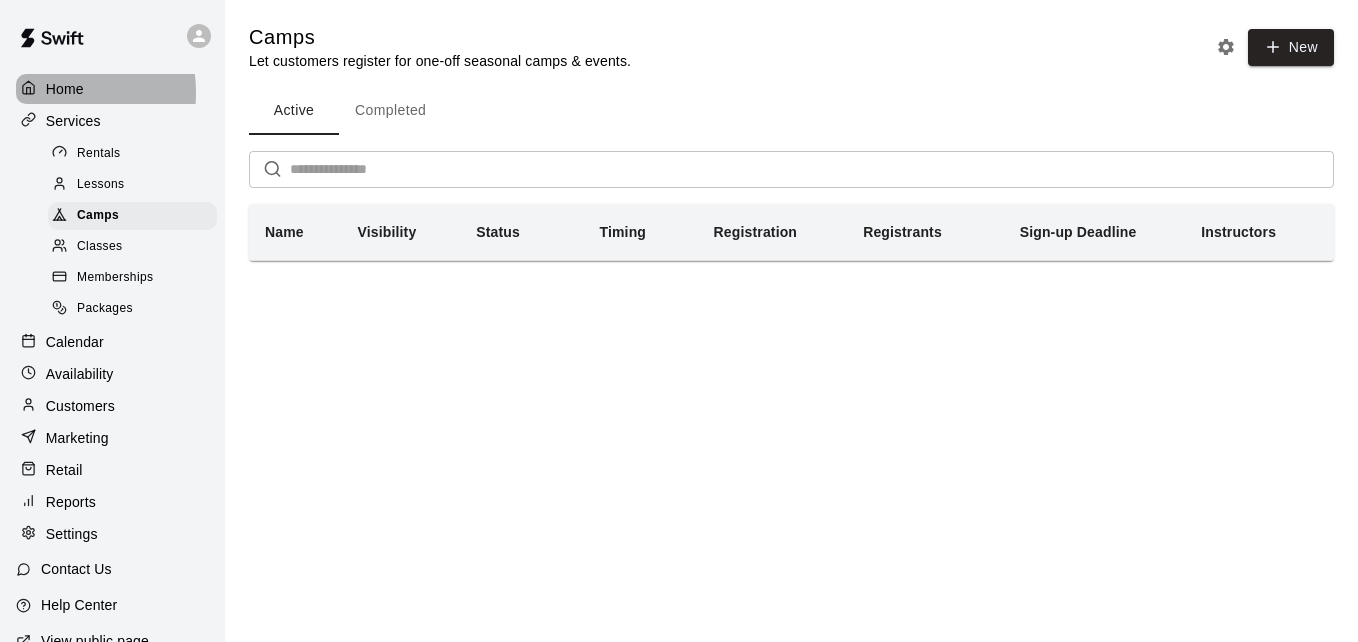 click on "Home" at bounding box center (65, 89) 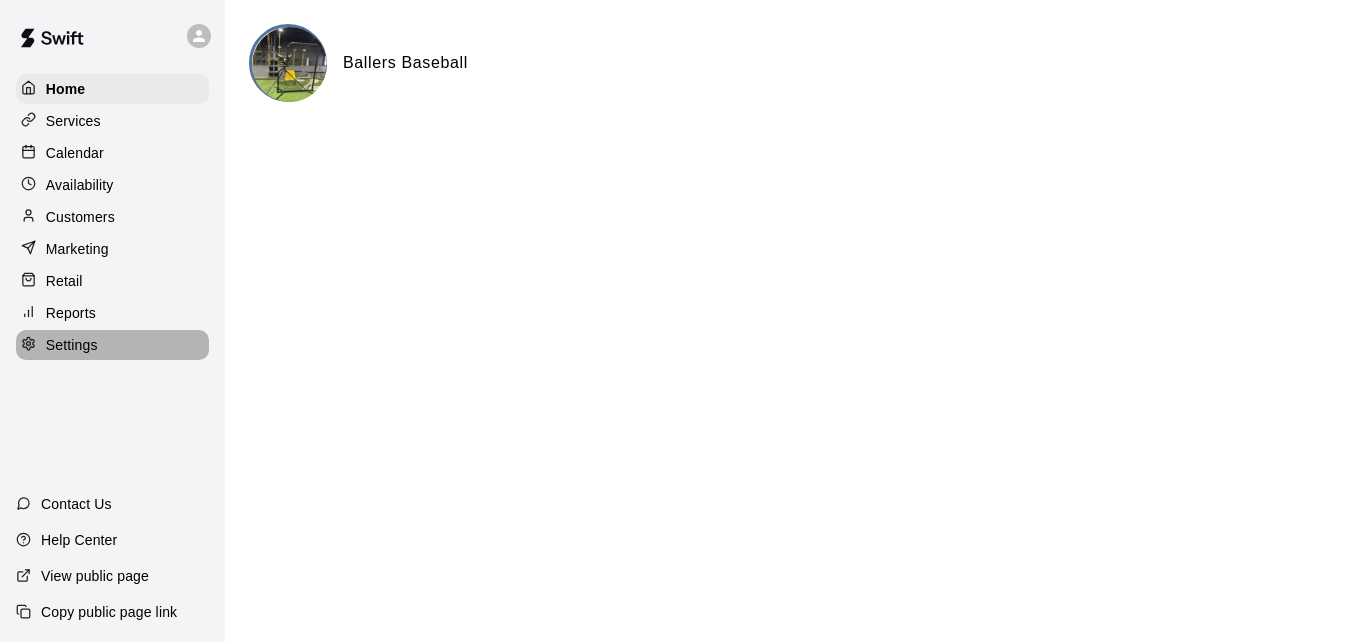 click on "Settings" at bounding box center [112, 345] 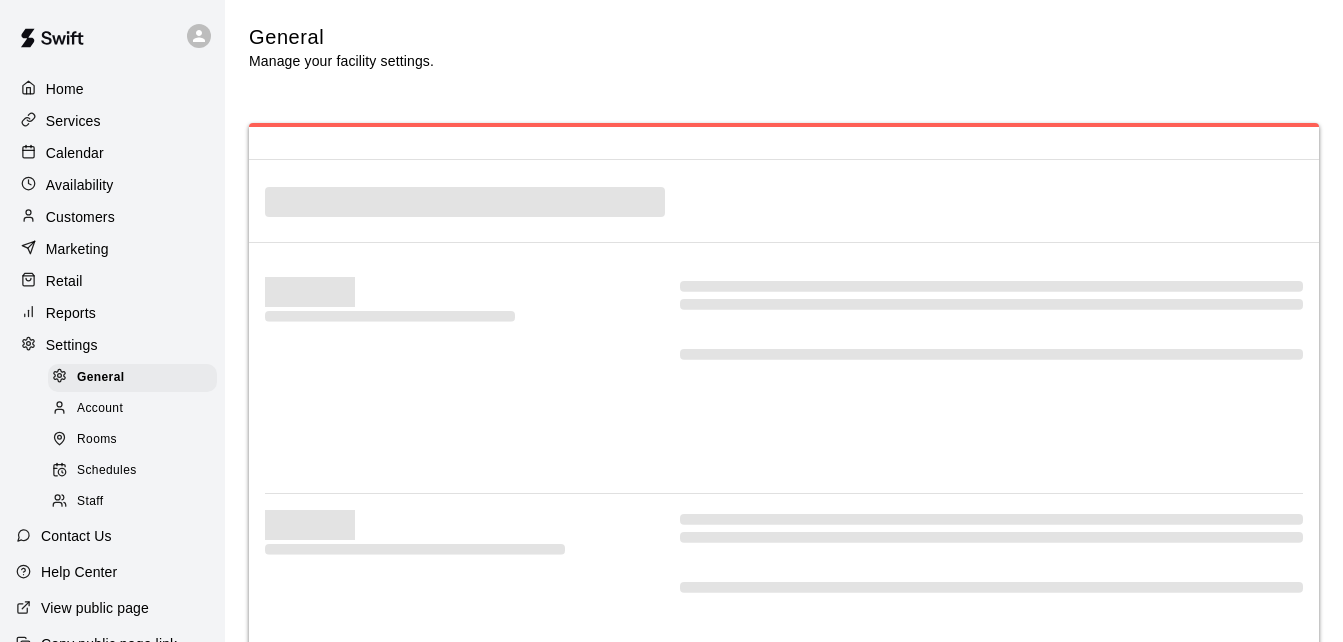 select on "**" 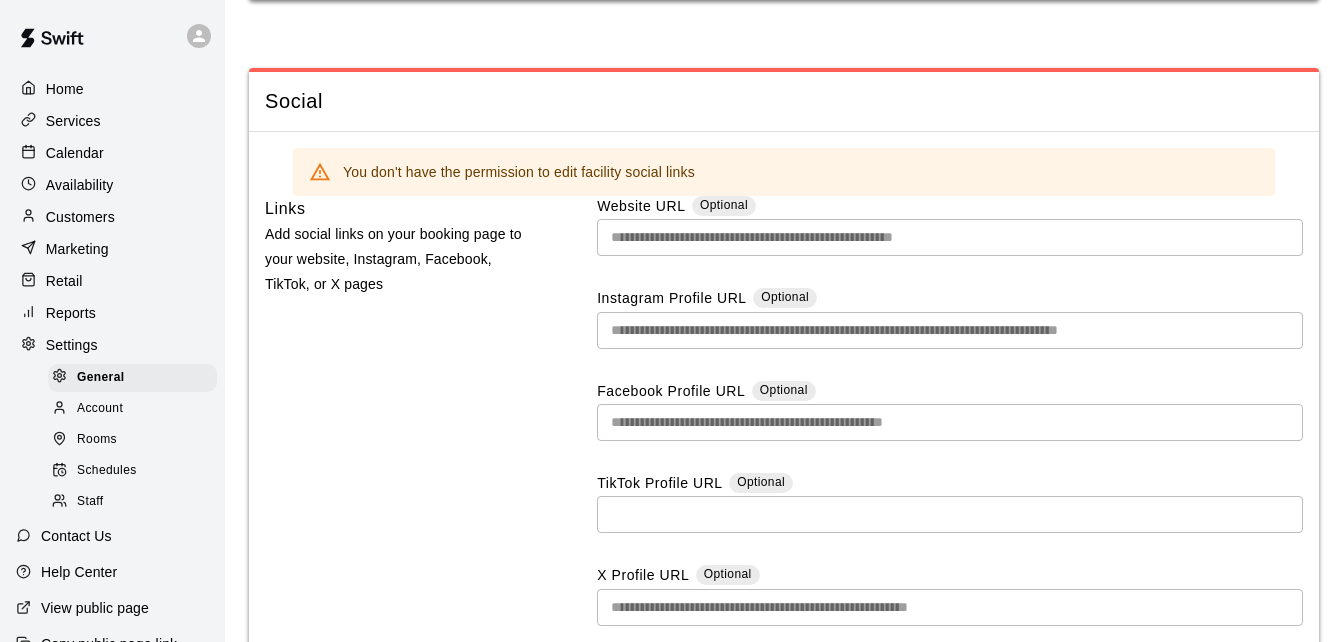 scroll, scrollTop: 5466, scrollLeft: 0, axis: vertical 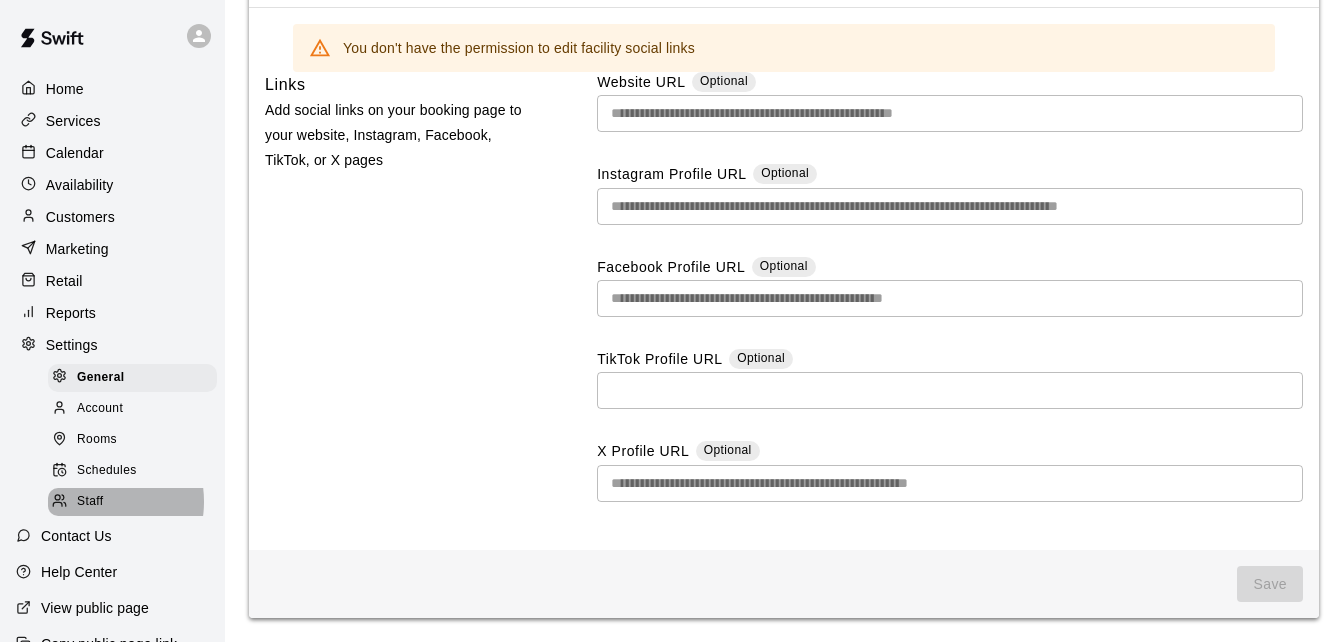 click on "Staff" at bounding box center (90, 502) 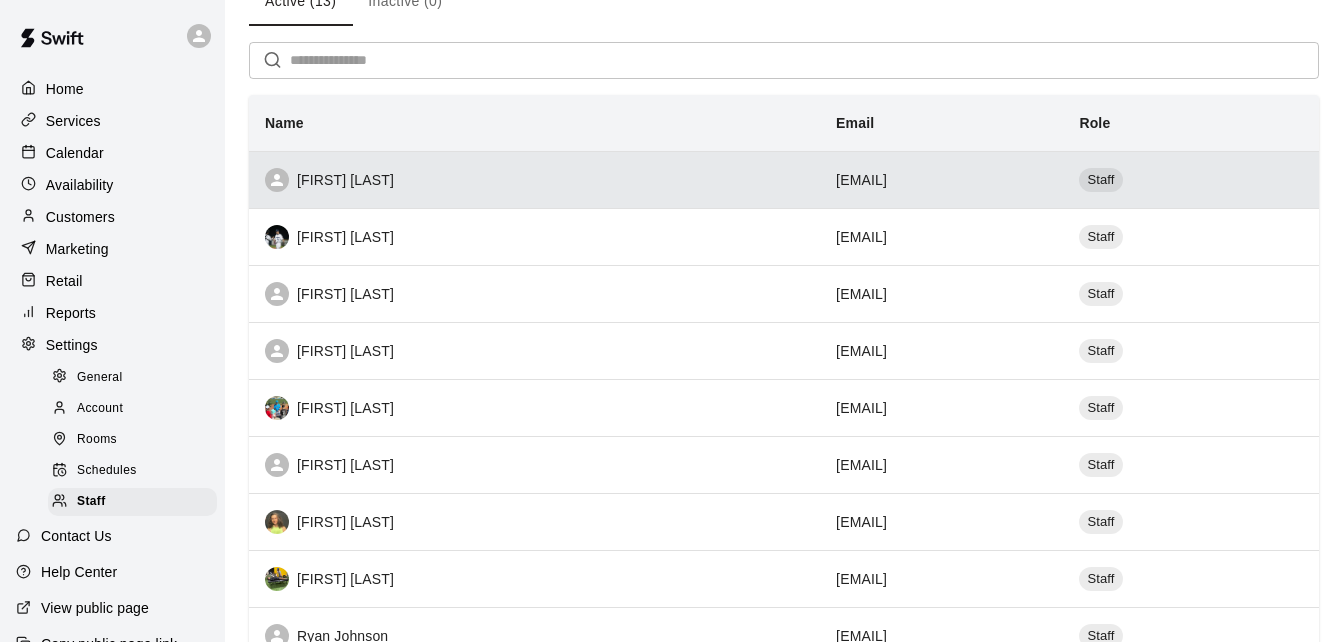 scroll, scrollTop: 107, scrollLeft: 0, axis: vertical 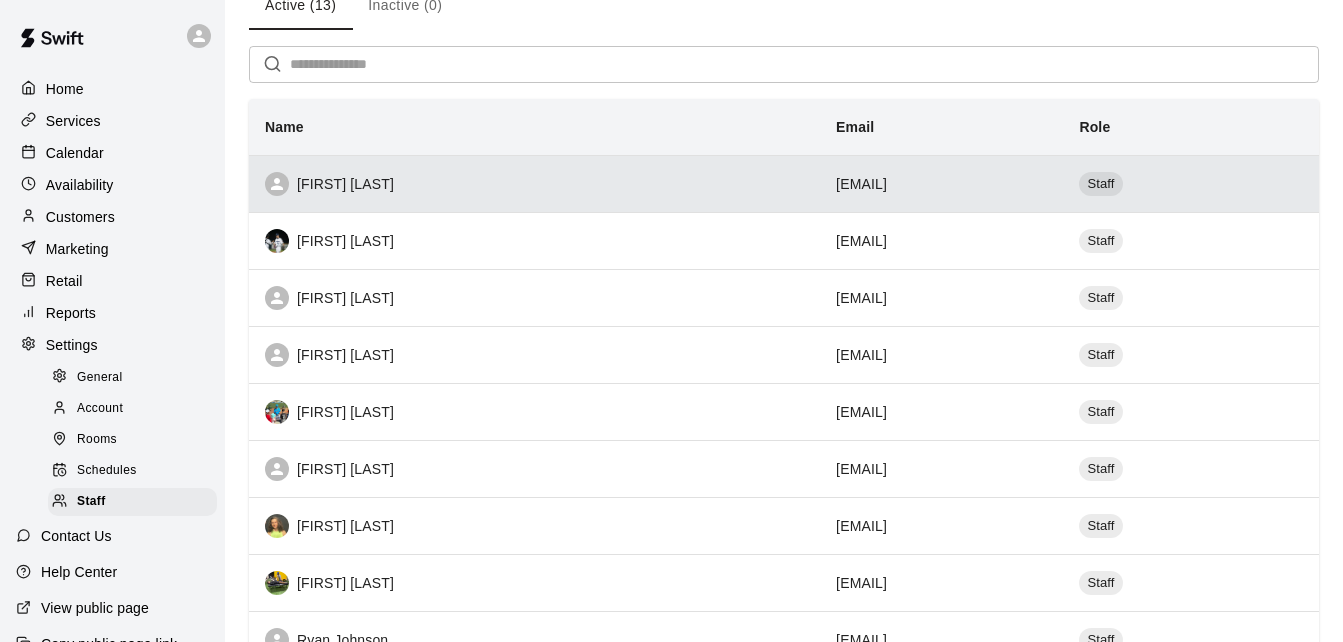 click on "[EMAIL]" at bounding box center (941, 183) 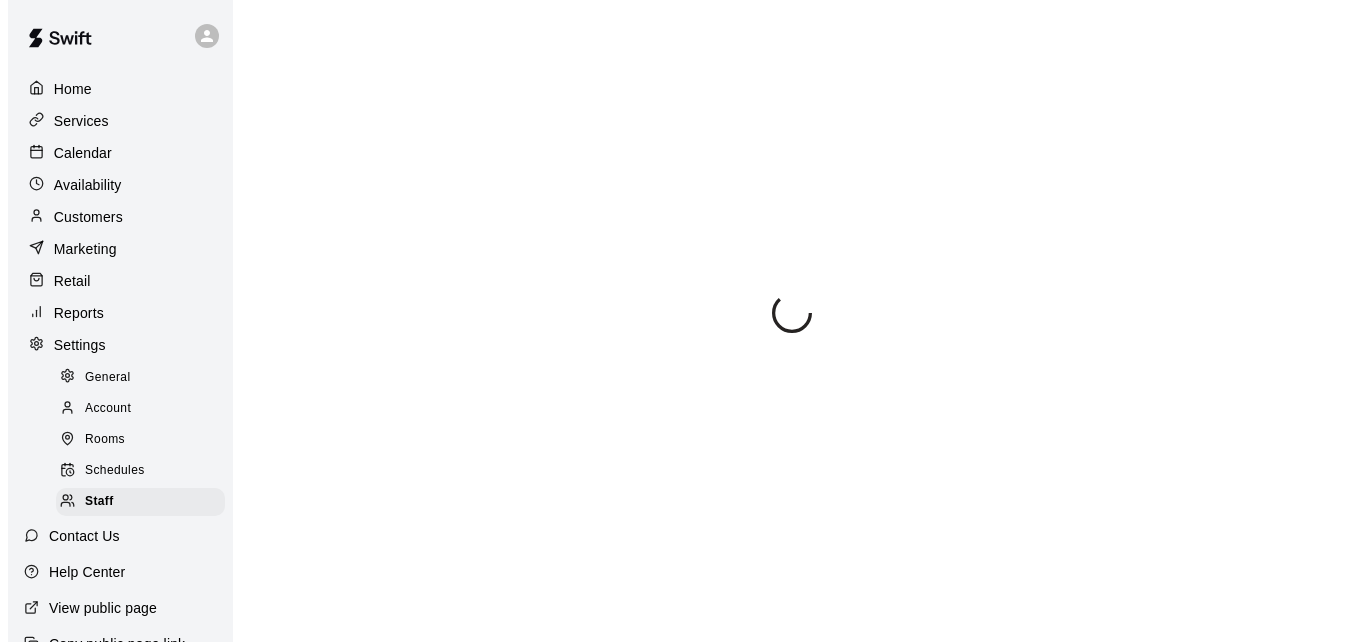 scroll, scrollTop: 0, scrollLeft: 0, axis: both 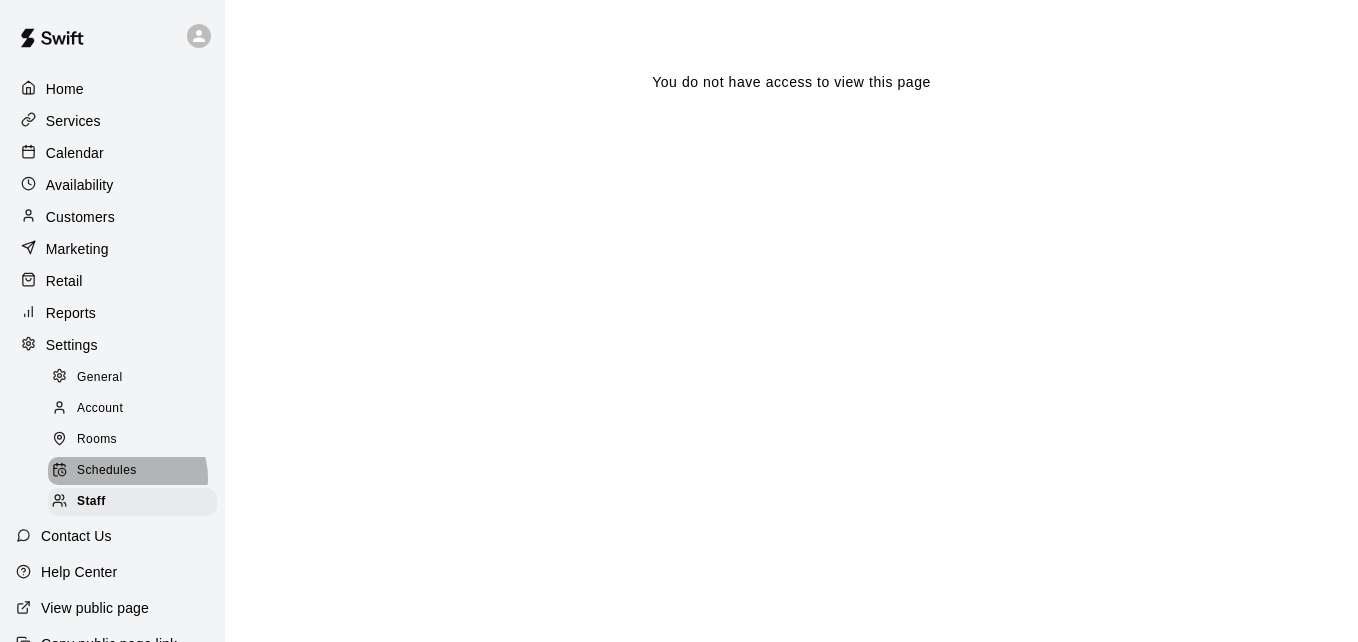 click on "Schedules" at bounding box center [107, 471] 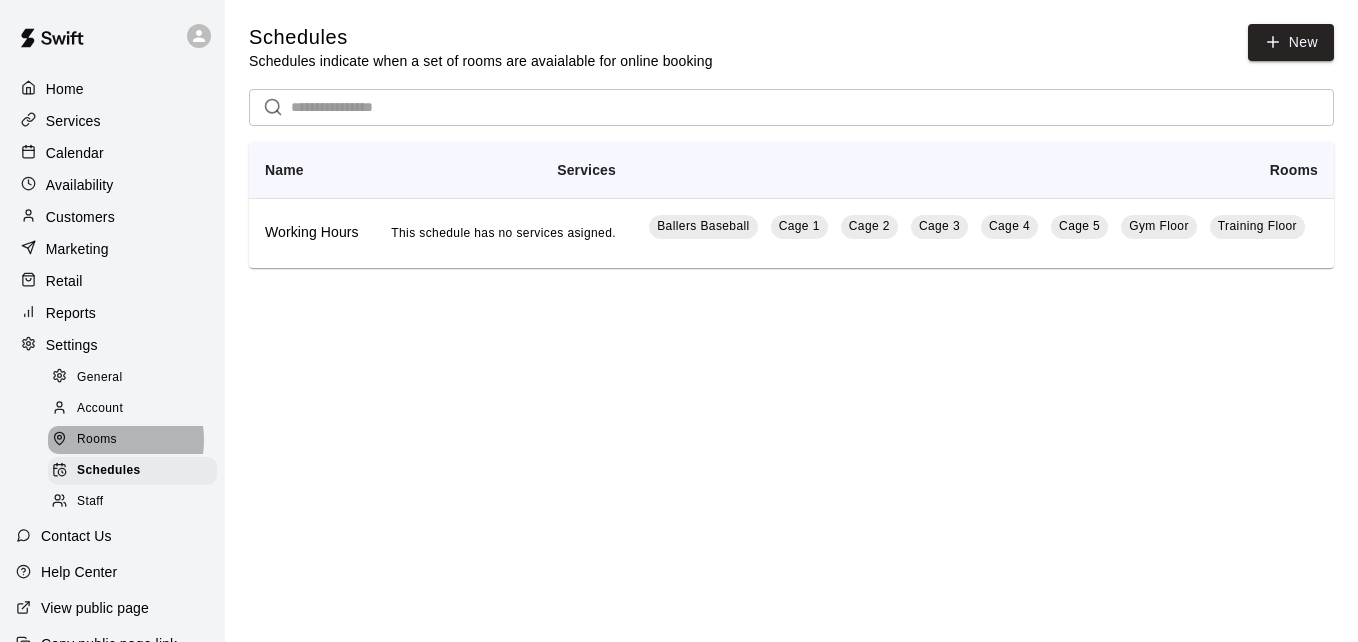 click on "Rooms" at bounding box center [97, 440] 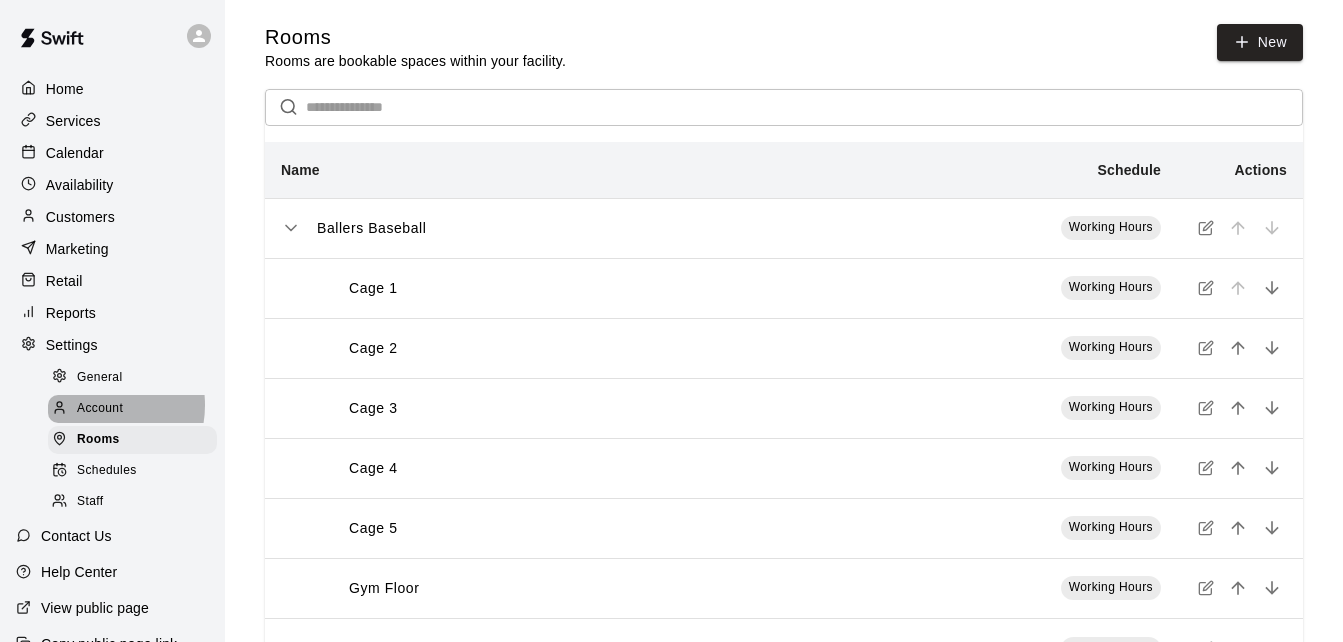 click on "Account" at bounding box center (100, 409) 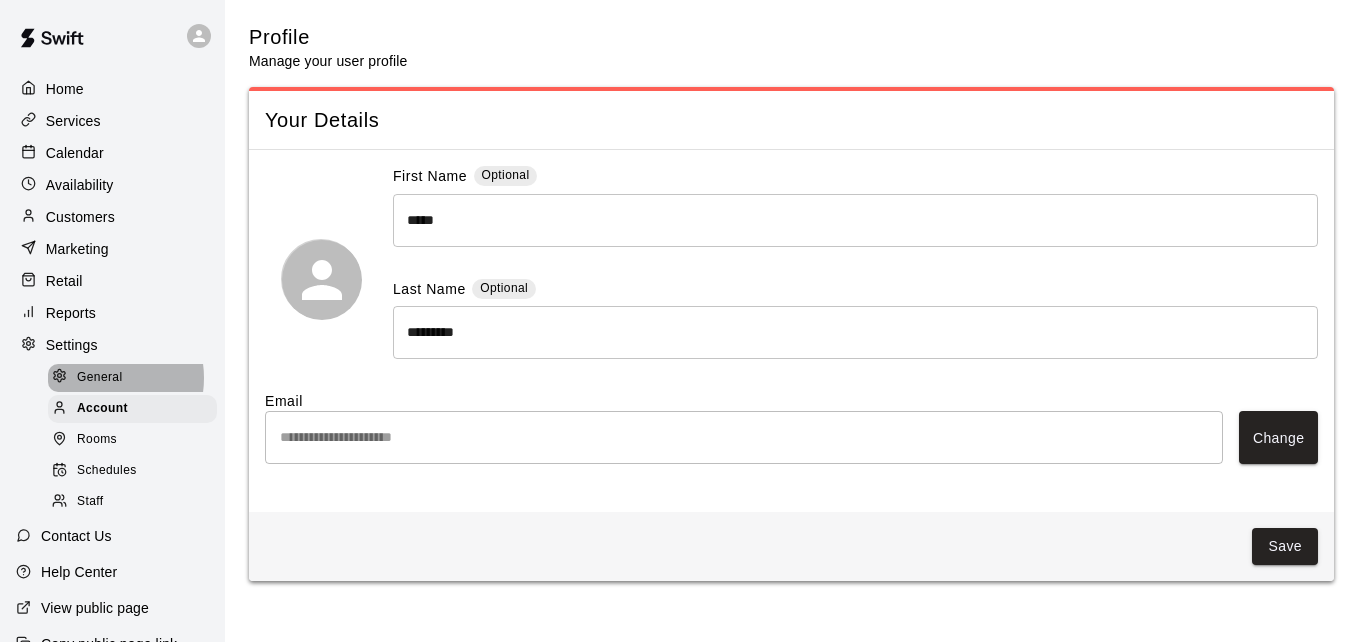 click on "General" at bounding box center [100, 378] 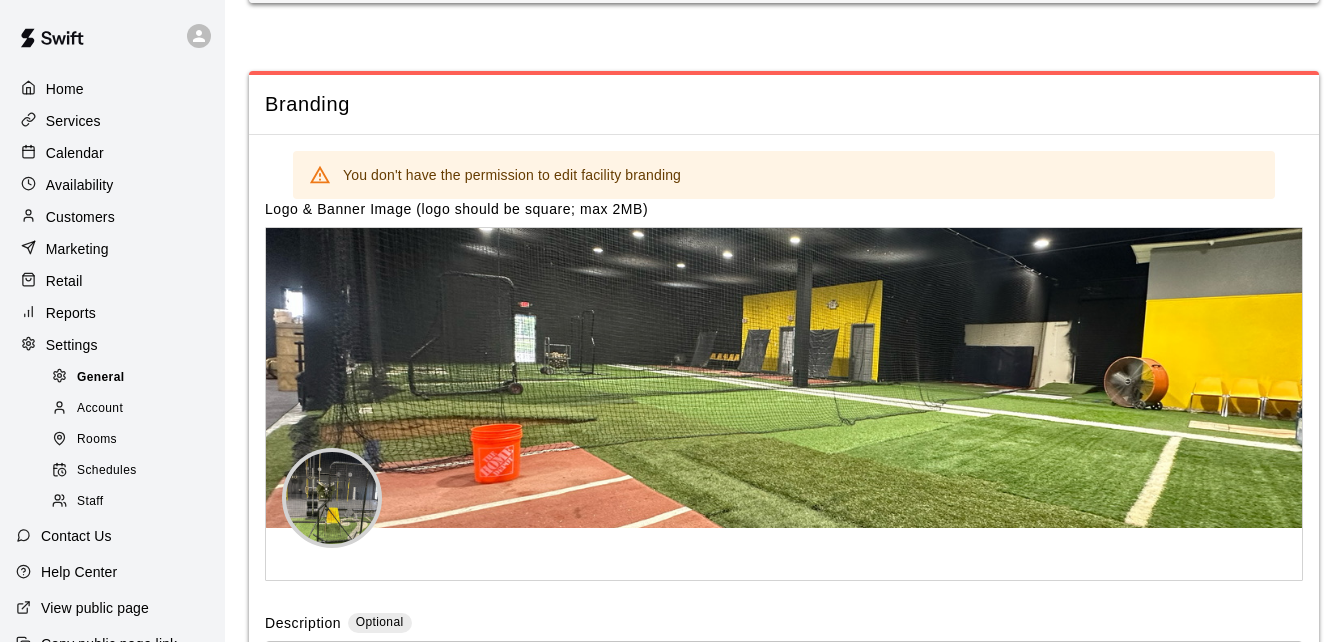 scroll, scrollTop: 4524, scrollLeft: 0, axis: vertical 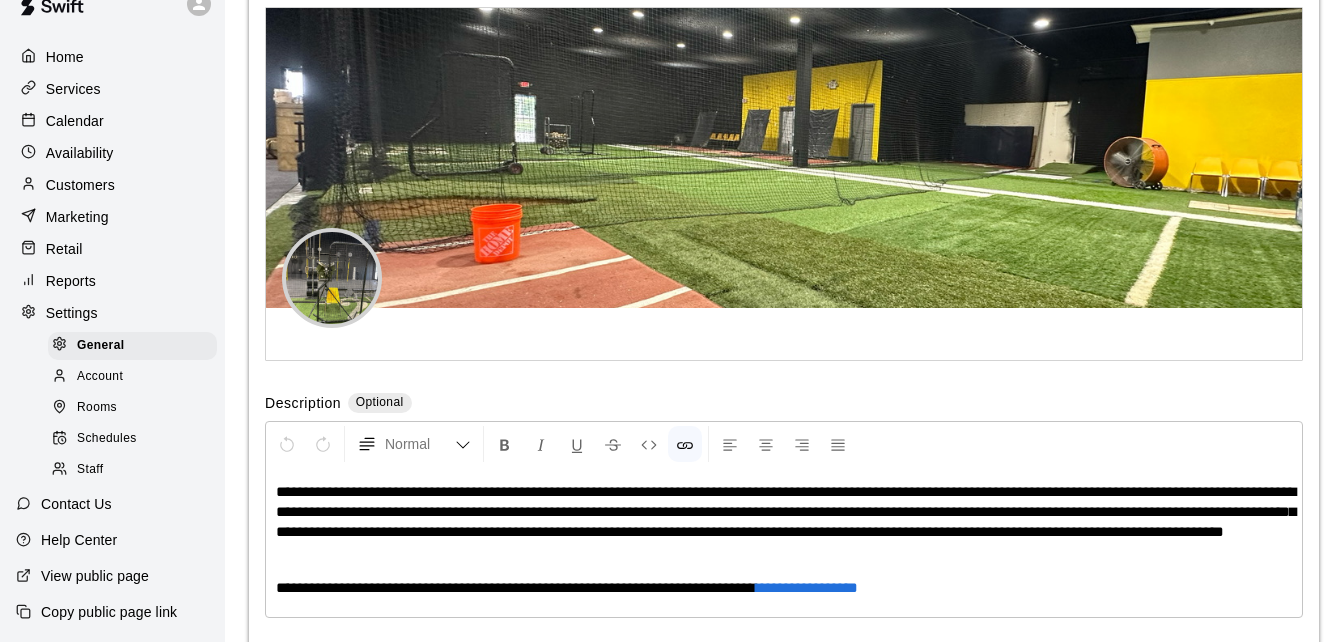 click on "View public page" at bounding box center [95, 576] 